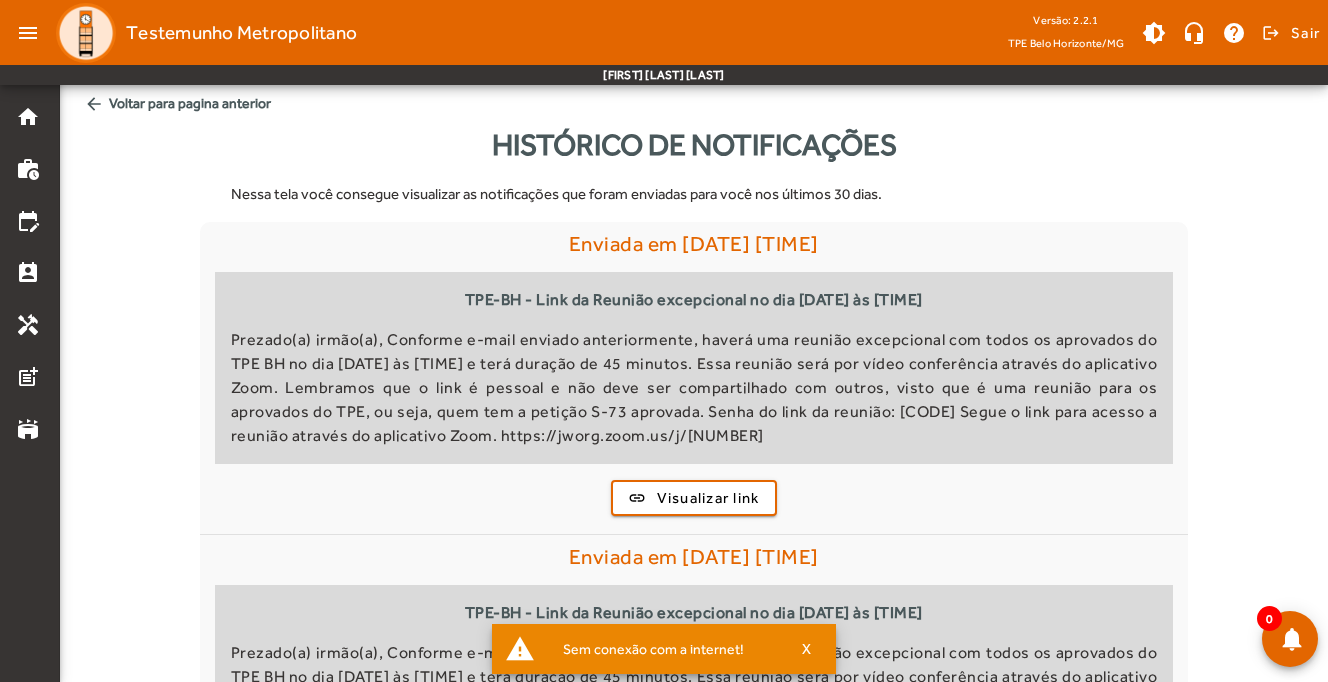 scroll, scrollTop: 0, scrollLeft: 0, axis: both 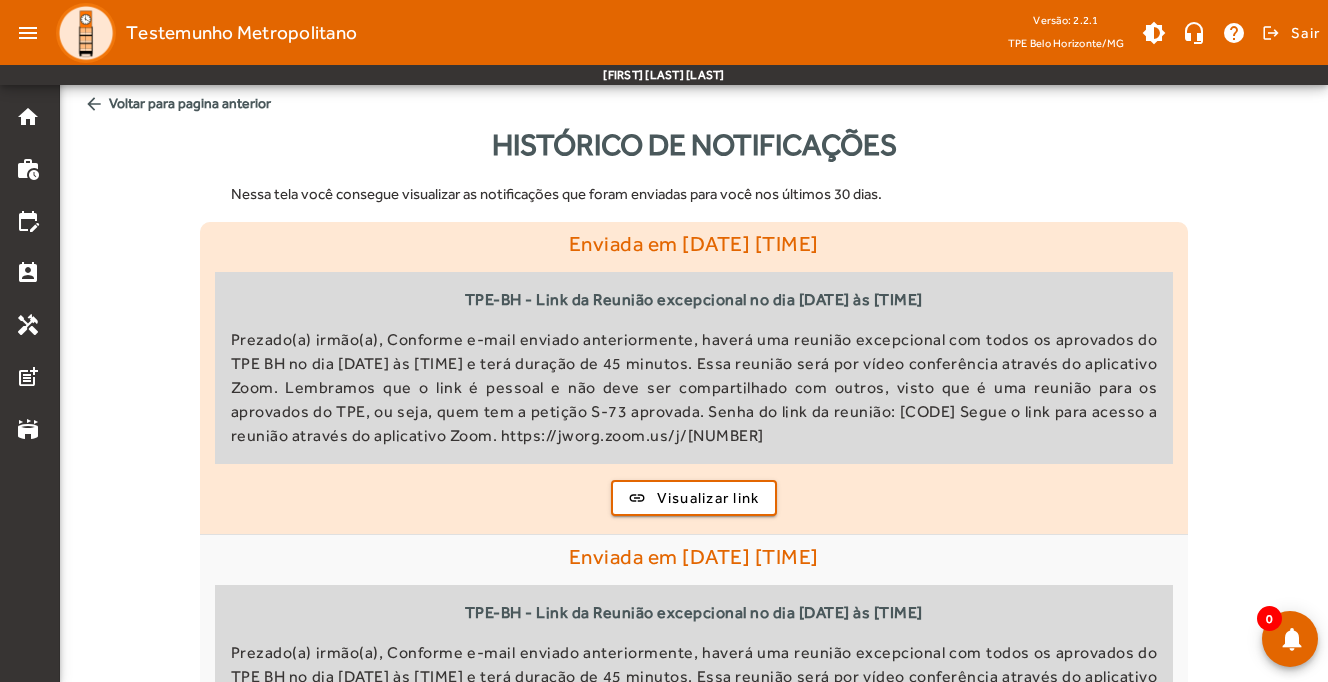 click on "link  Visualizar link" 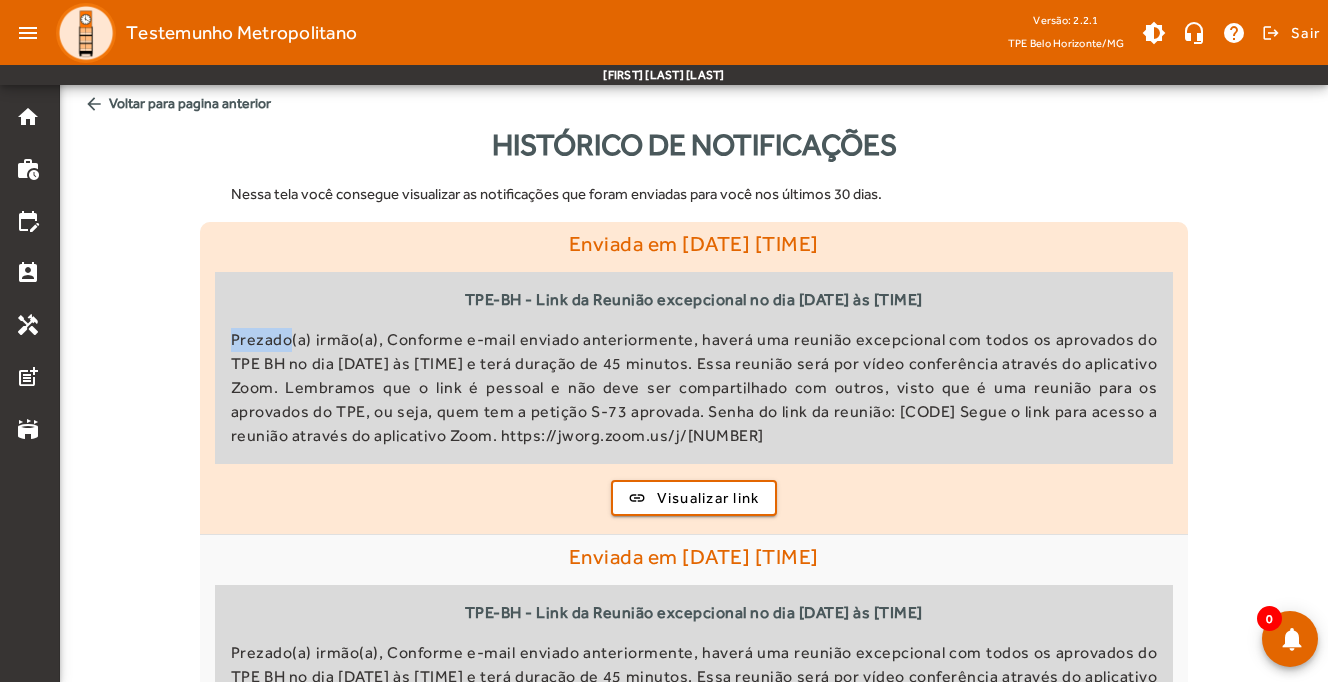 click on "TPE-BH - Link da Reunião excepcional no dia [DATE] às [TIME]" 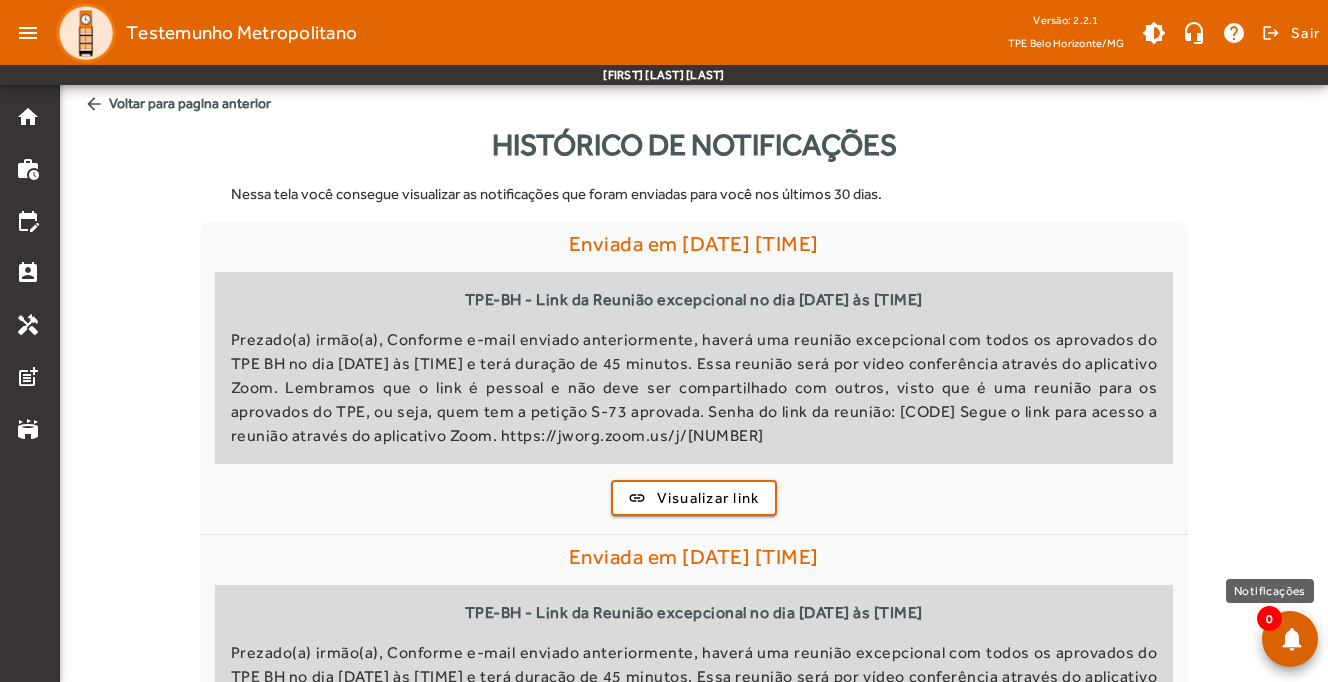 click at bounding box center (1290, 639) 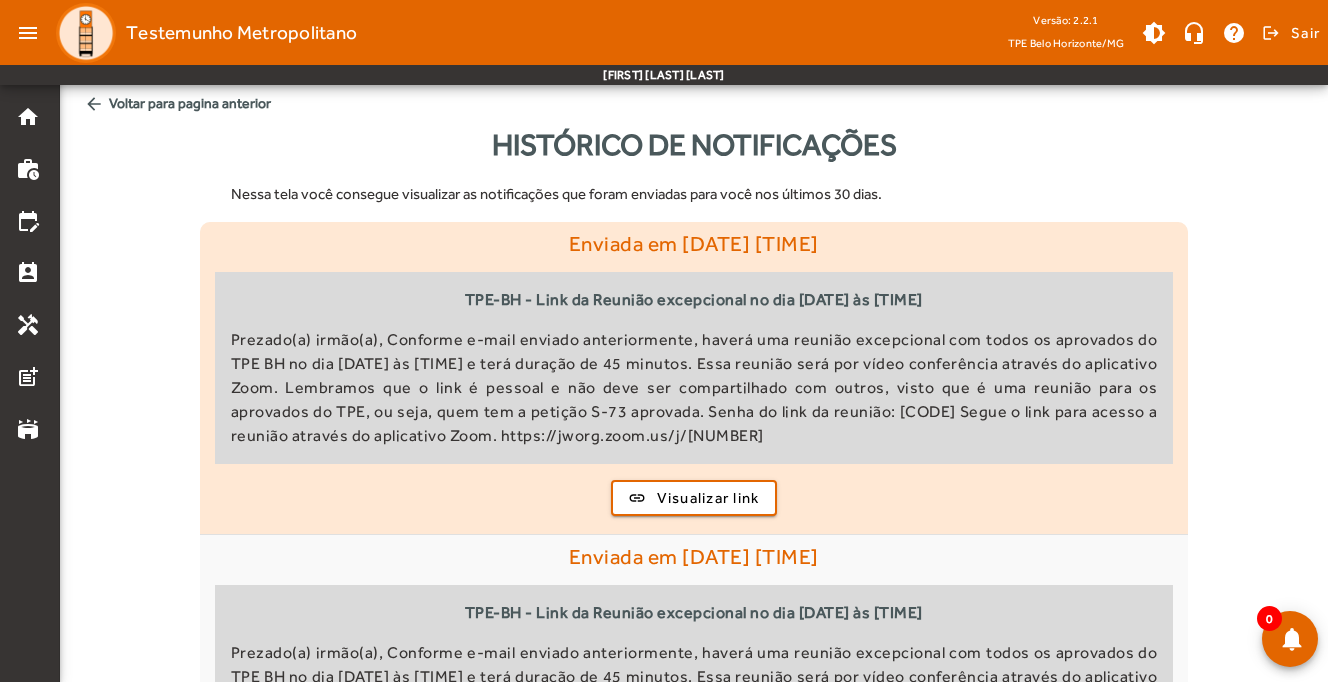 click on "Enviada em [DATE] [TIME]" 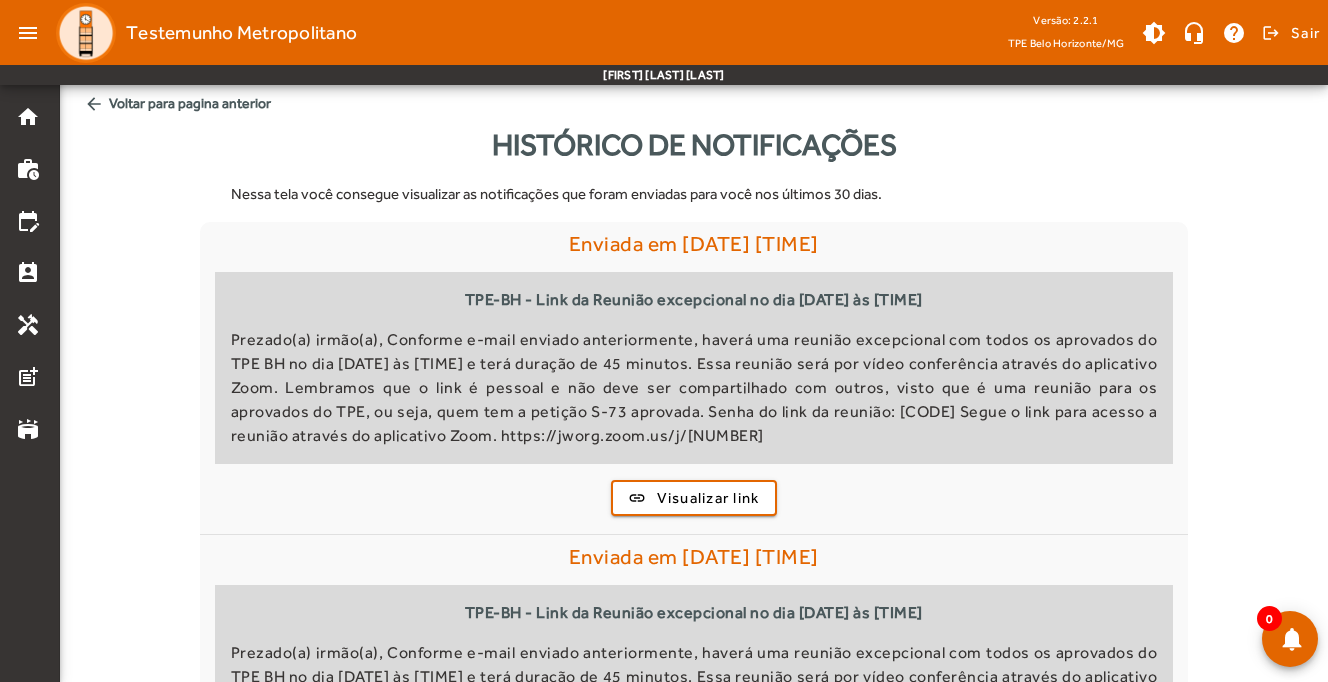 click on "arrow_back  Voltar para pagina anterior" 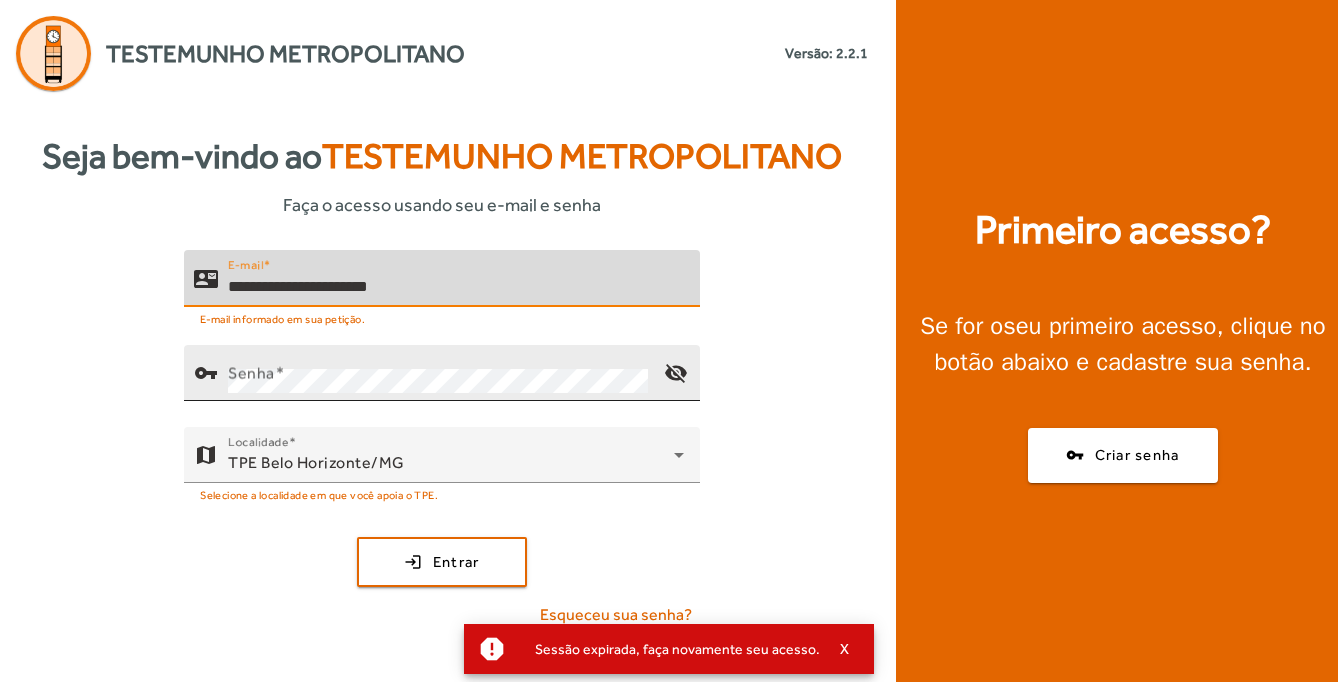 type on "**********" 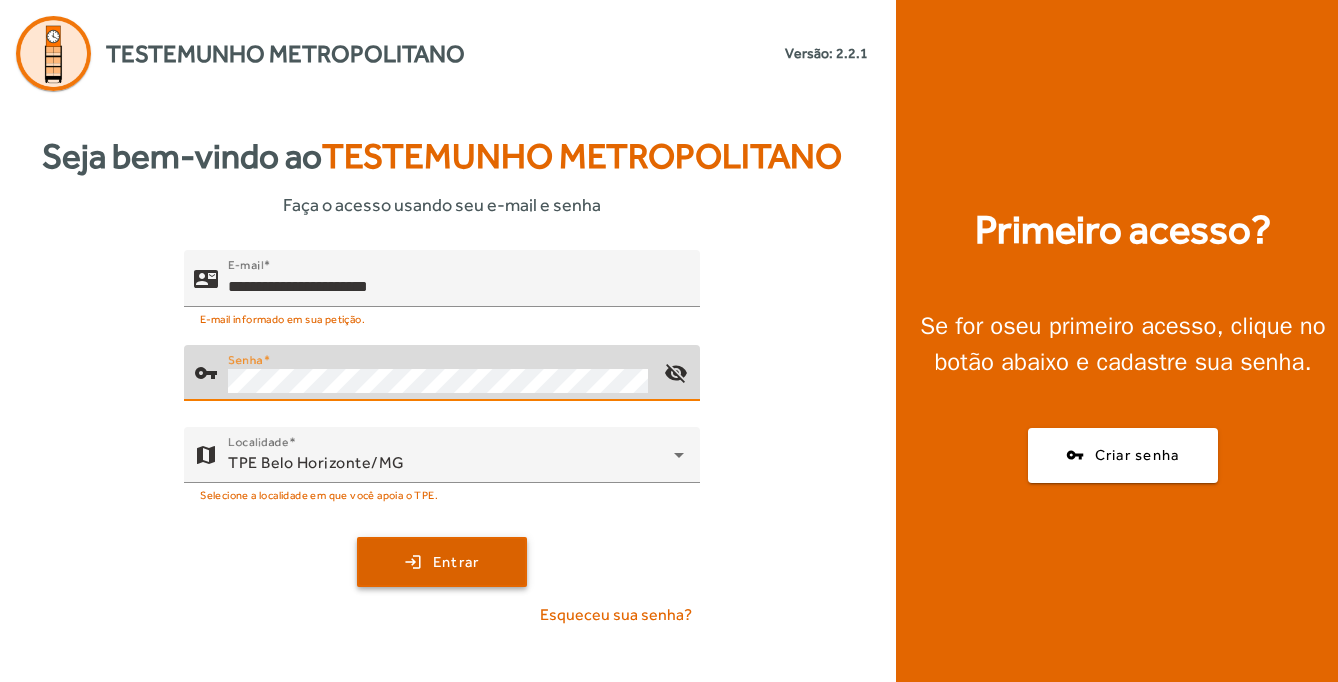 click 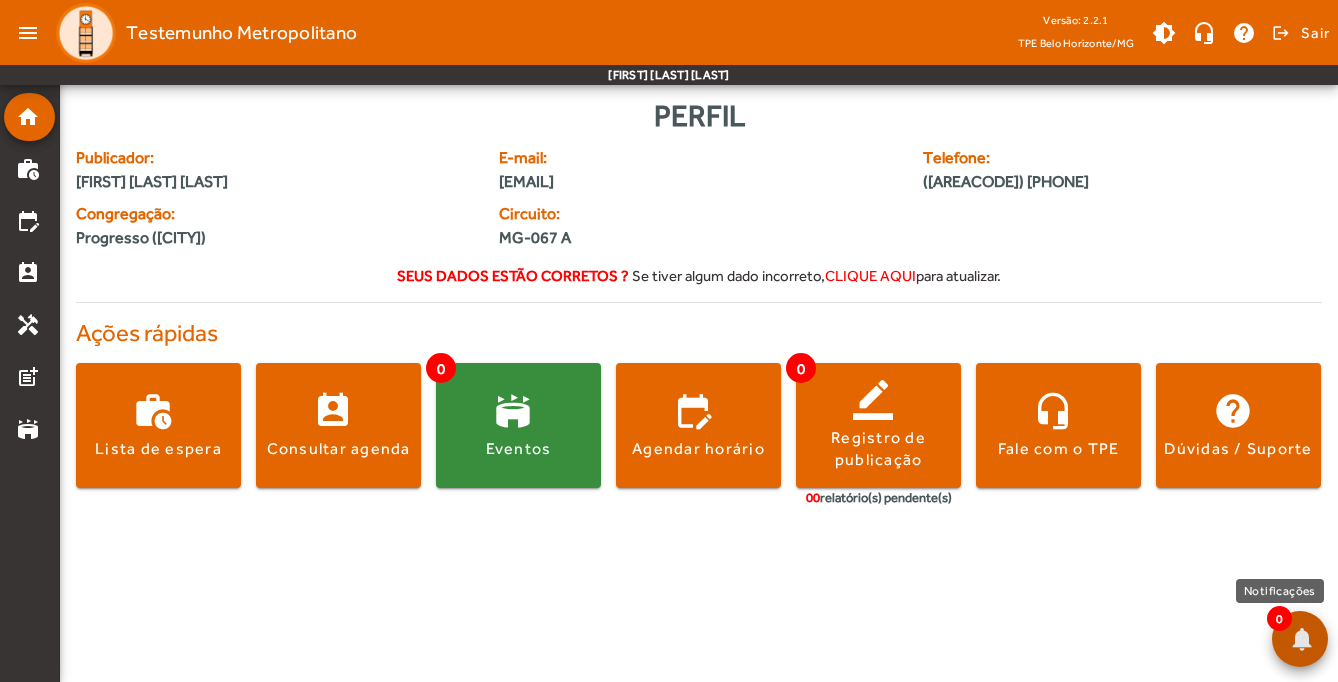 click at bounding box center (1300, 639) 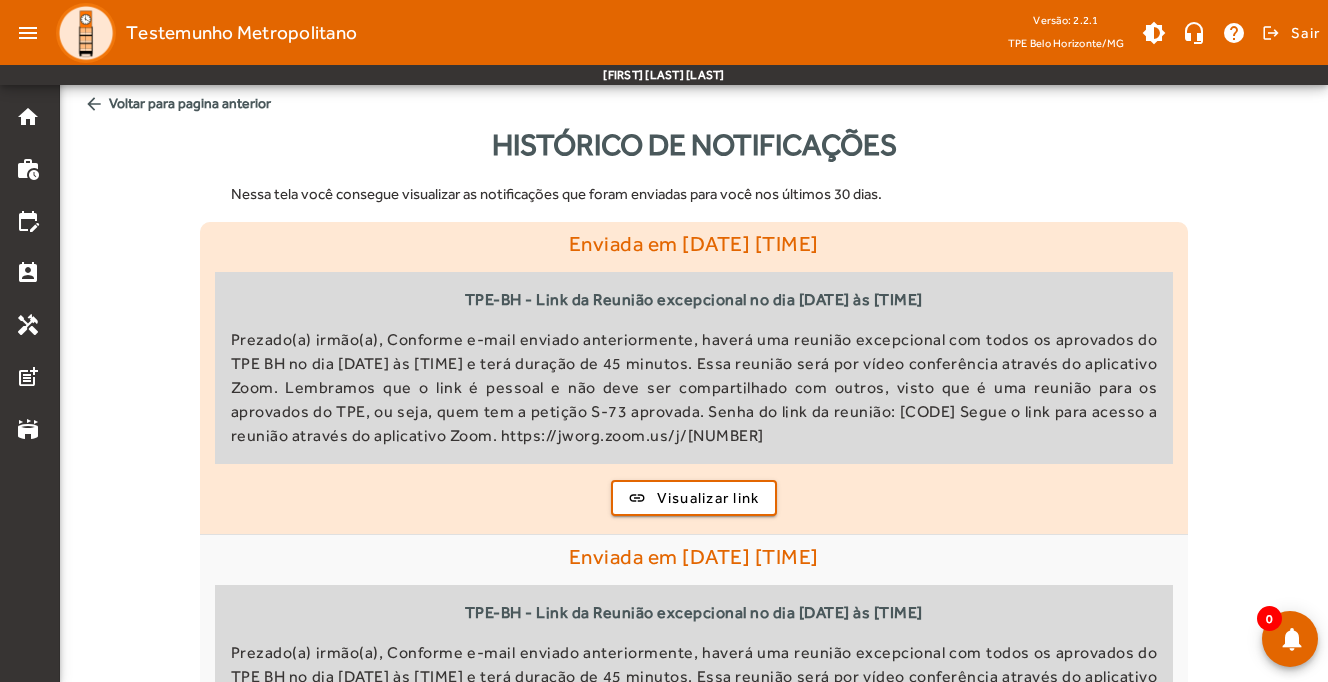 click on "Prezado(a) irmão(a), Conforme e-mail enviado anteriormente, haverá uma reunião excepcional com todos os aprovados do TPE BH no dia [DATE] às [TIME] e terá duração de 45 minutos. Essa reunião será por vídeo conferência através do aplicativo Zoom. Lembramos que o link é pessoal e não deve ser compartilhado com outros, visto que é uma reunião para os aprovados do TPE, ou seja, quem tem a petição S-73 aprovada. Senha do link da reunião: [CODE] Segue o link para acesso a reunião através do aplicativo Zoom.  https://jworg.zoom.us/j/[NUMBER]" 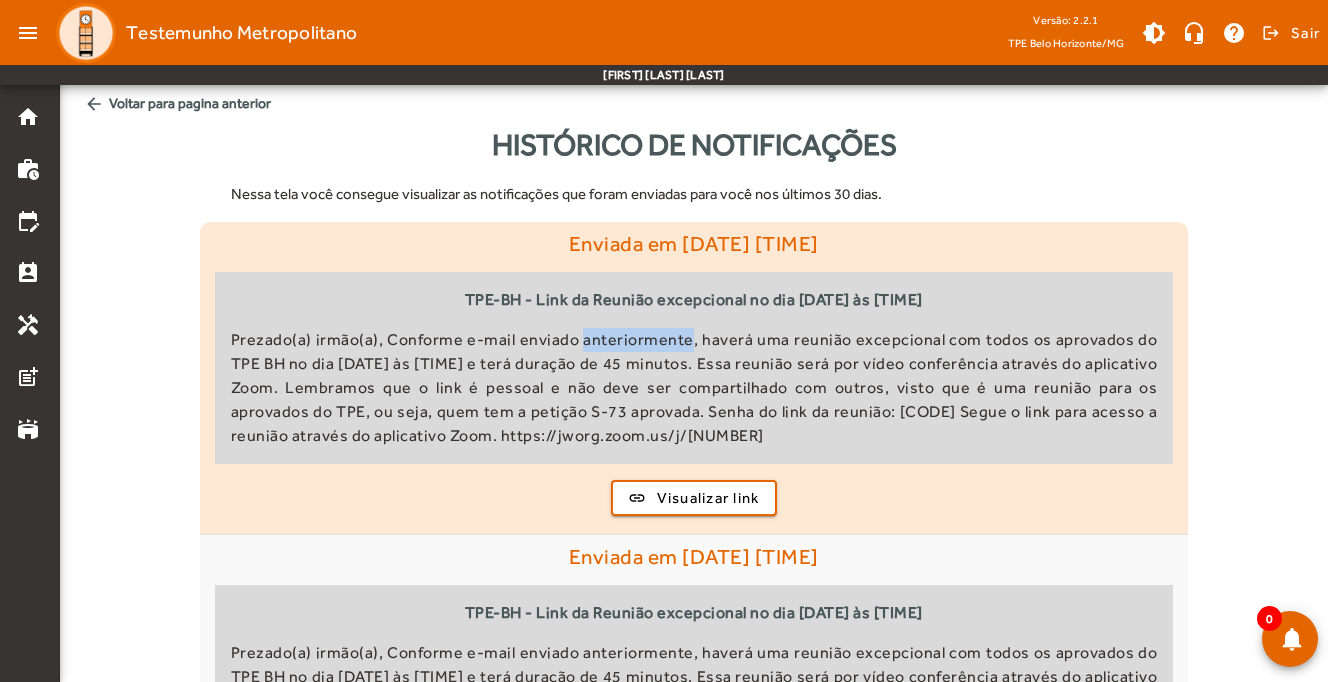 click on "Enviada em [DATE] [TIME]" 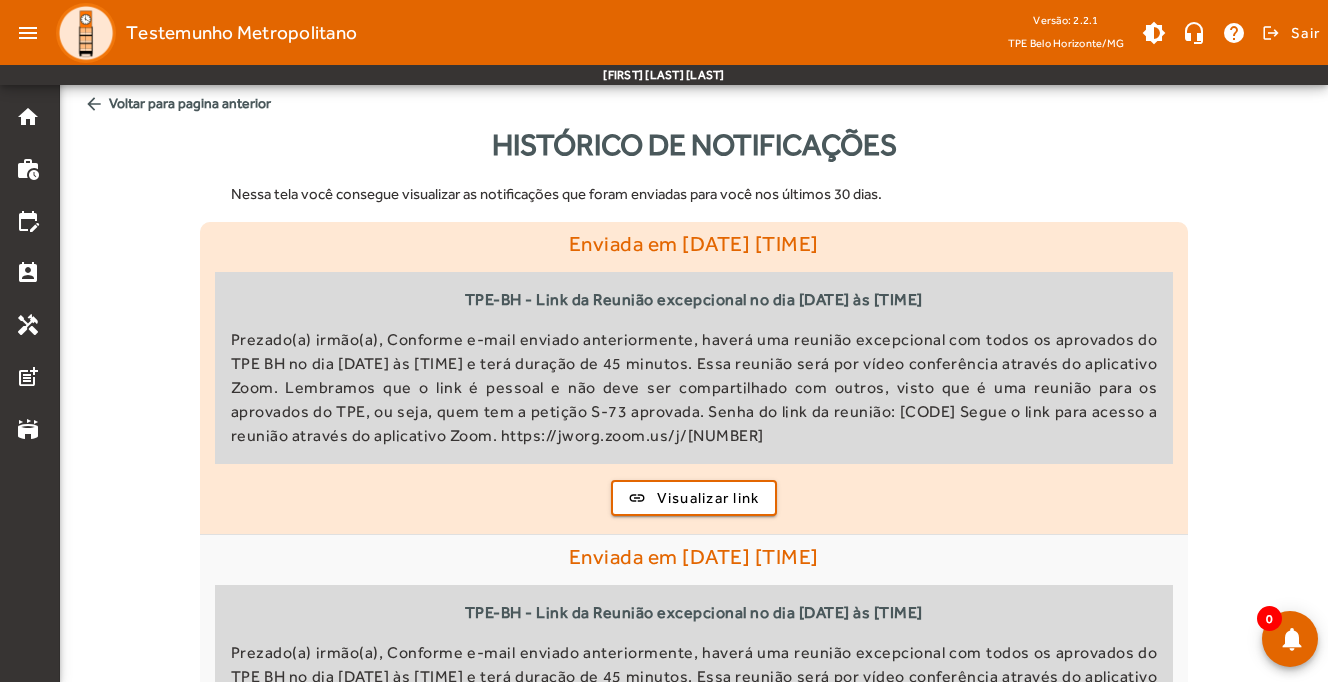 click on "Enviada em [DATE] [TIME]" 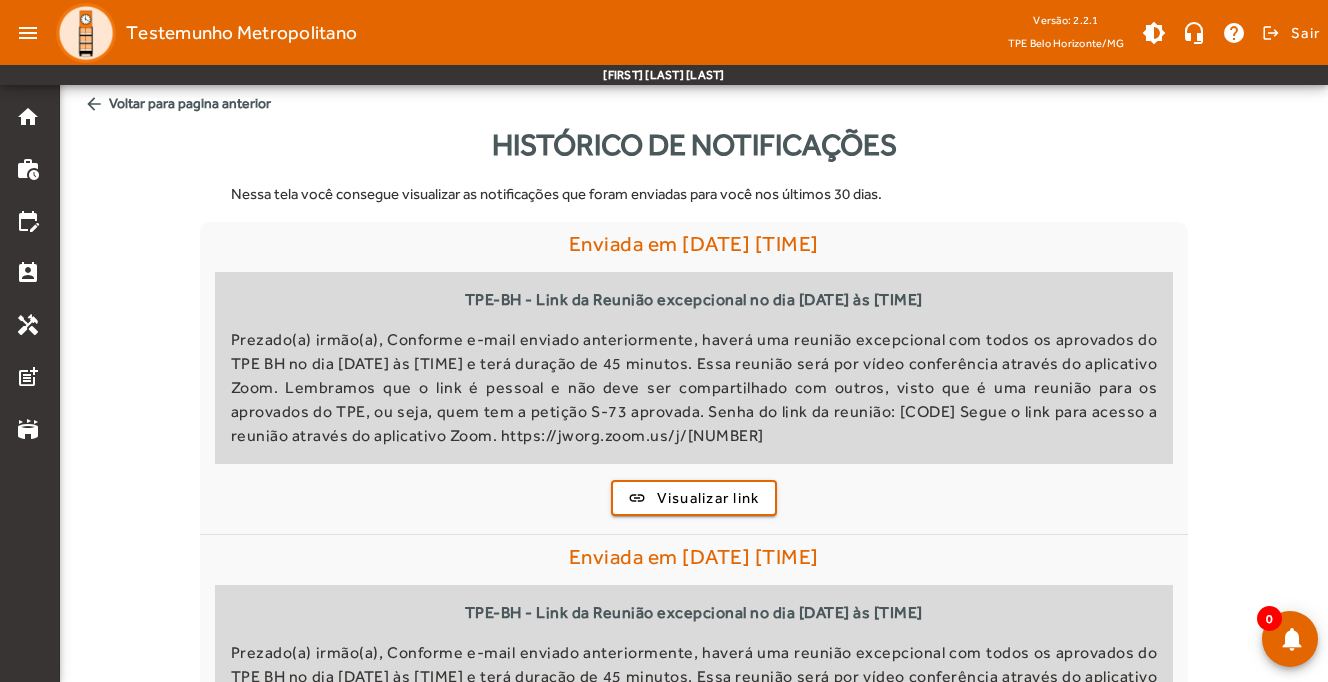 scroll, scrollTop: 0, scrollLeft: 0, axis: both 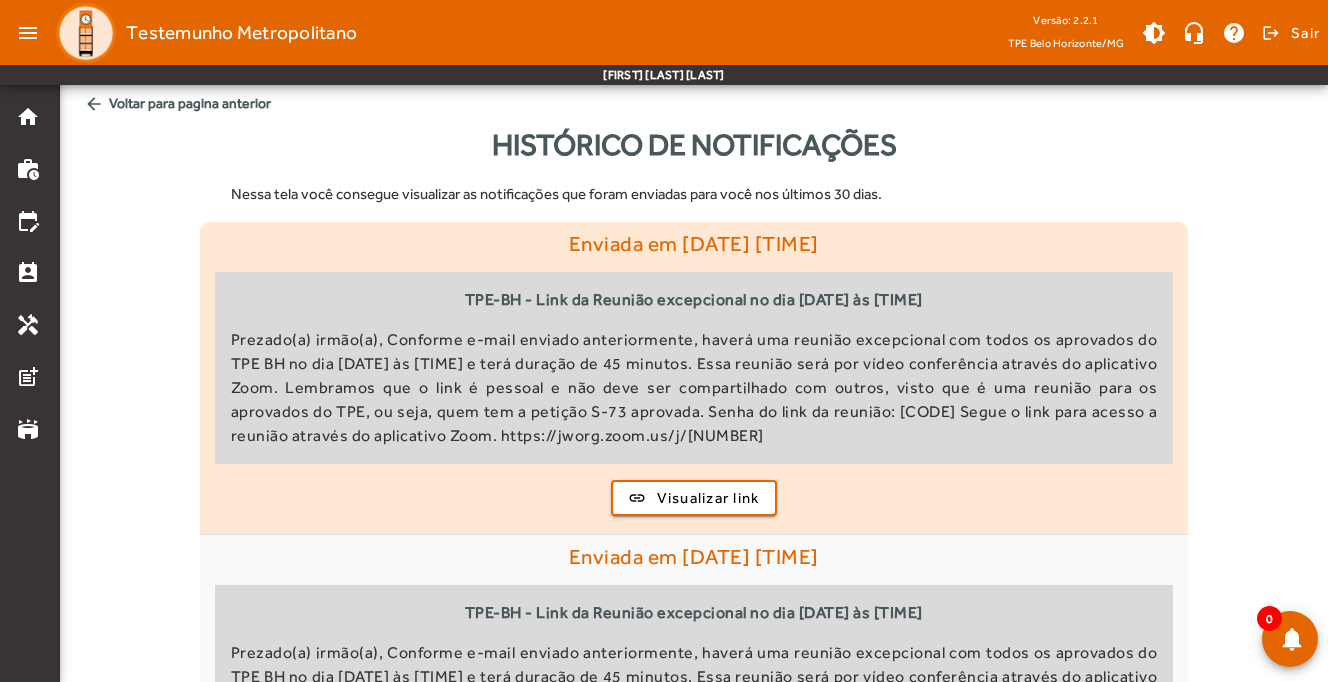 click on "TPE-BH - Link da Reunião excepcional no dia [DATE] às [TIME]  Prezado(a) irmão(a), Conforme e-mail enviado anteriormente, haverá uma reunião excepcional com todos os aprovados do TPE BH no dia [DATE] às [TIME] e terá duração de 45 minutos. Essa reunião será por vídeo conferência através do aplicativo Zoom. Lembramos que o link é pessoal e não deve ser compartilhado com outros, visto que é uma reunião para os aprovados do TPE, ou seja, quem tem a petição S-73 aprovada. Senha do link da reunião: [CODE] Segue o link para acesso a reunião através do aplicativo Zoom.  https://jworg.zoom.us/j/[NUMBER]" 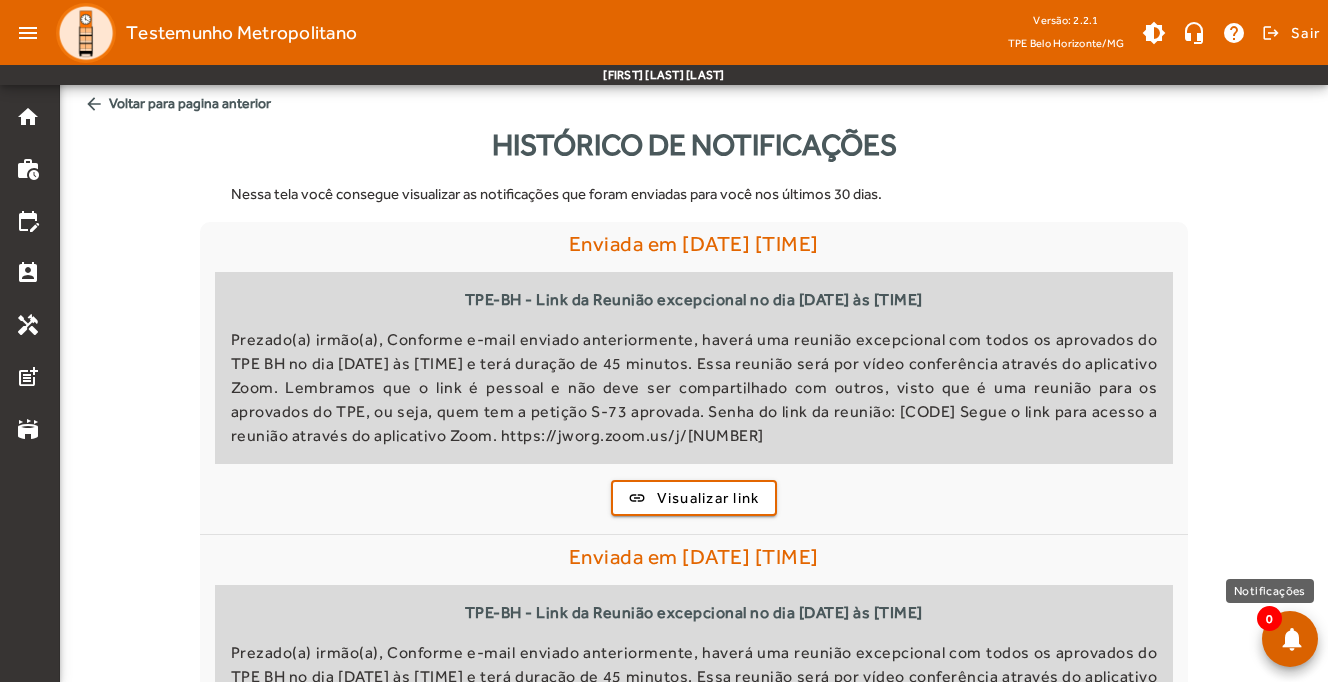 click at bounding box center [1290, 639] 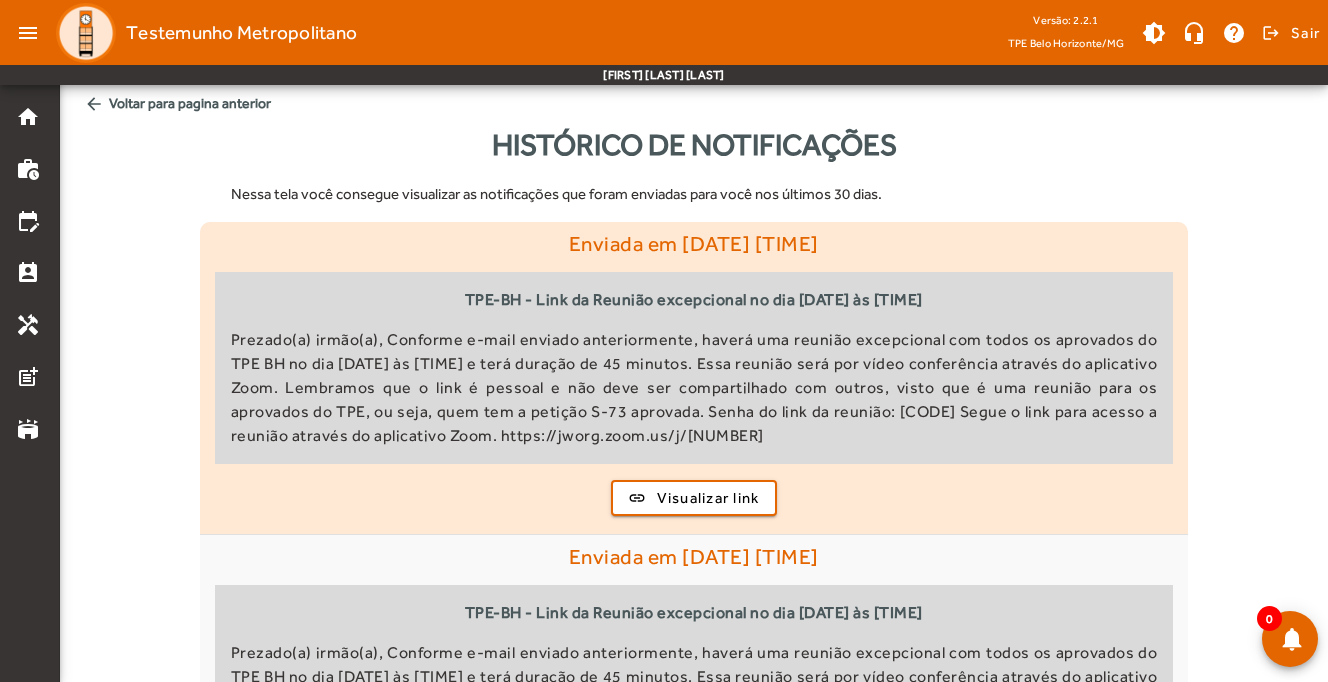 click on "Prezado(a) irmão(a), Conforme e-mail enviado anteriormente, haverá uma reunião excepcional com todos os aprovados do TPE BH no dia [DATE] às [TIME] e terá duração de 45 minutos. Essa reunião será por vídeo conferência através do aplicativo Zoom. Lembramos que o link é pessoal e não deve ser compartilhado com outros, visto que é uma reunião para os aprovados do TPE, ou seja, quem tem a petição S-73 aprovada. Senha do link da reunião: [CODE] Segue o link para acesso a reunião através do aplicativo Zoom.  https://jworg.zoom.us/j/[NUMBER]" 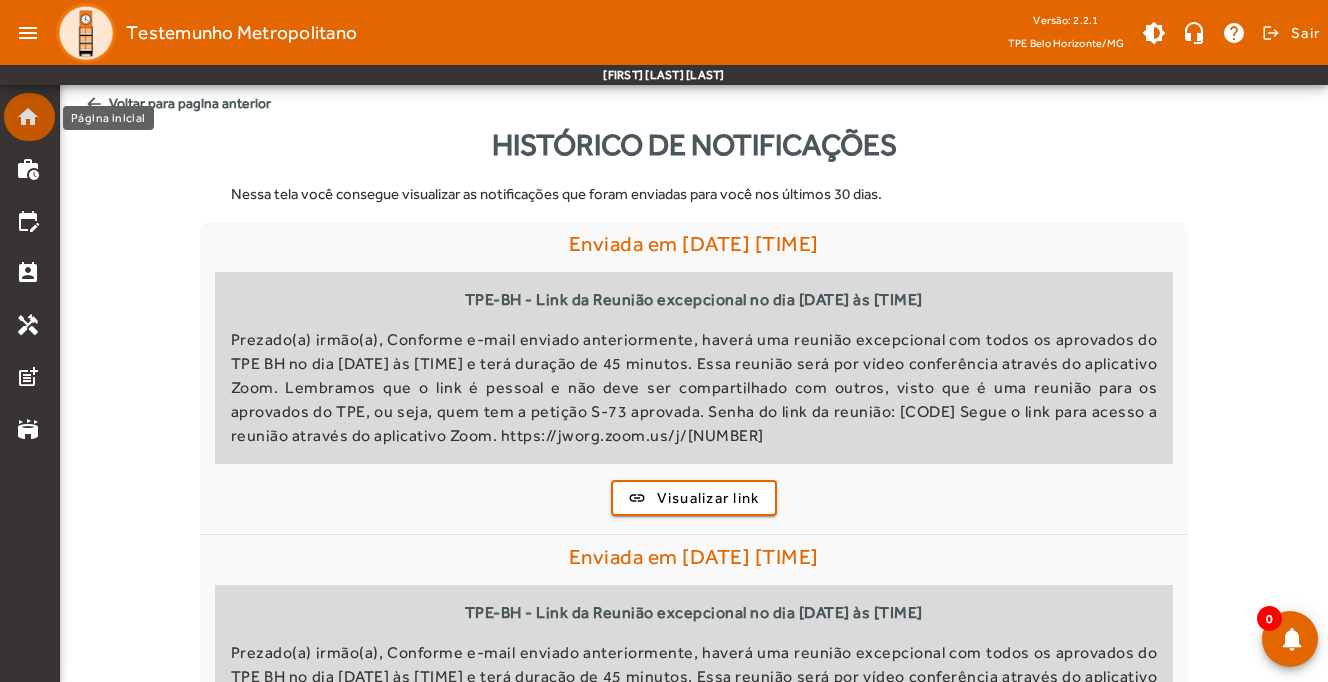 click on "home" 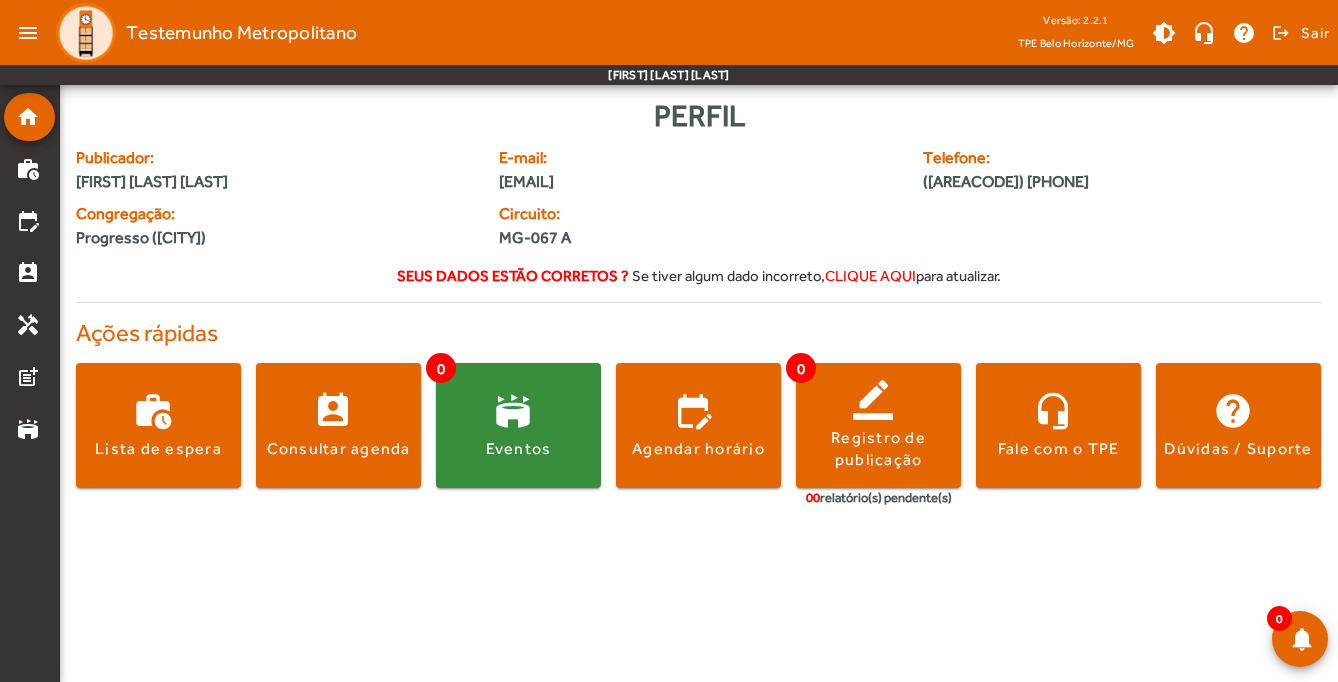 click on "menu" 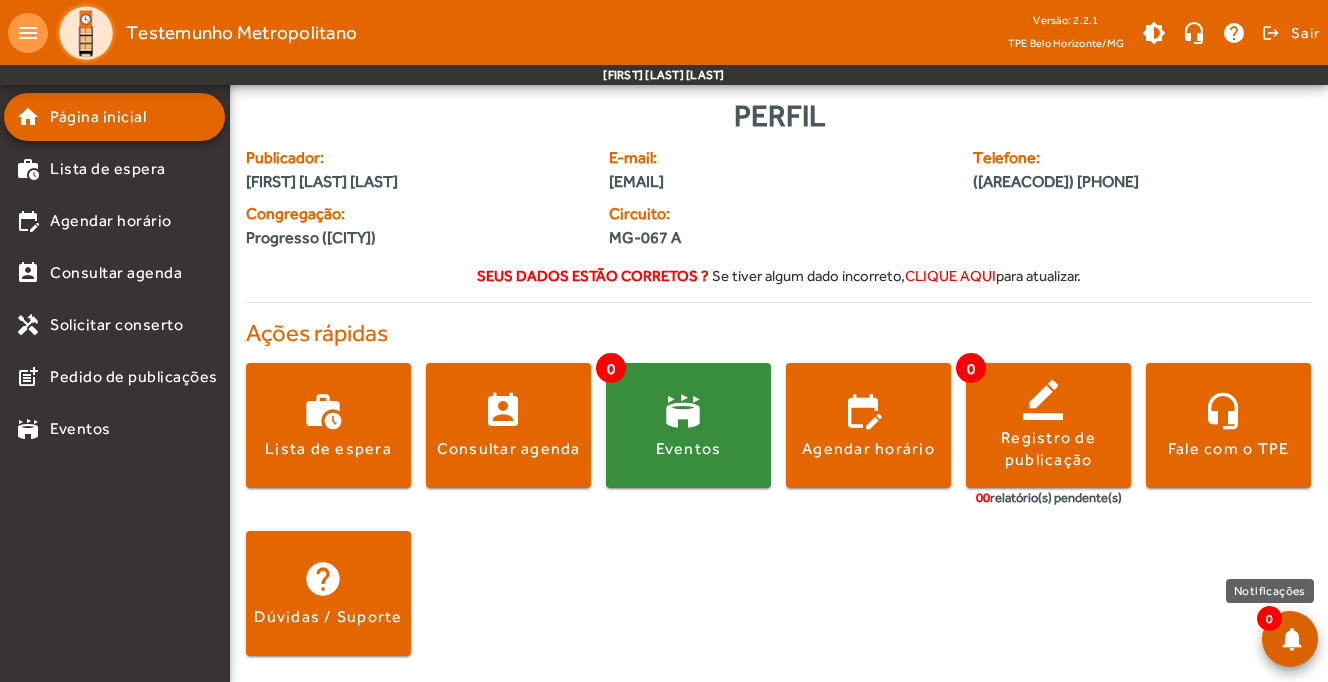click at bounding box center (1290, 639) 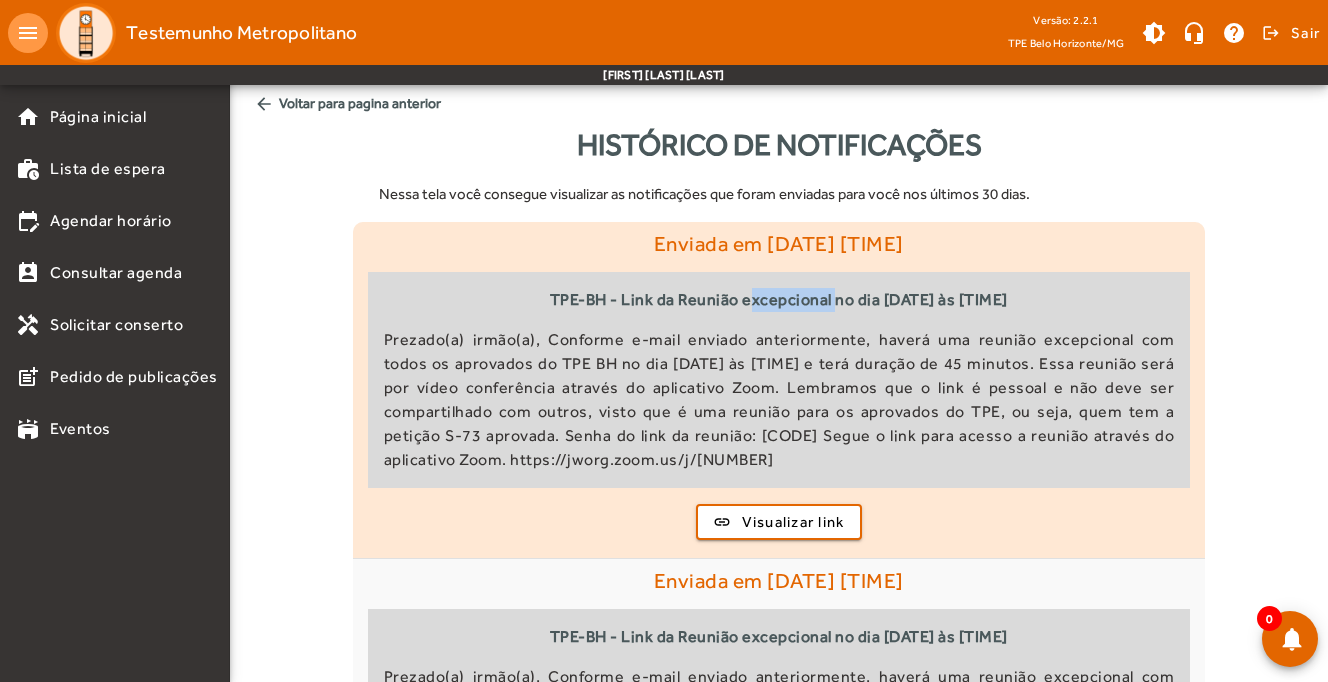 click on "Prezado(a) irmão(a), Conforme e-mail enviado anteriormente, haverá uma reunião excepcional com todos os aprovados do TPE BH no dia [DATE] às [TIME] e terá duração de 45 minutos. Essa reunião será por vídeo conferência através do aplicativo Zoom. Lembramos que o link é pessoal e não deve ser compartilhado com outros, visto que é uma reunião para os aprovados do TPE, ou seja, quem tem a petição S-73 aprovada. Senha do link da reunião: [CODE] Segue o link para acesso a reunião através do aplicativo Zoom.  https://jworg.zoom.us/j/[NUMBER]" 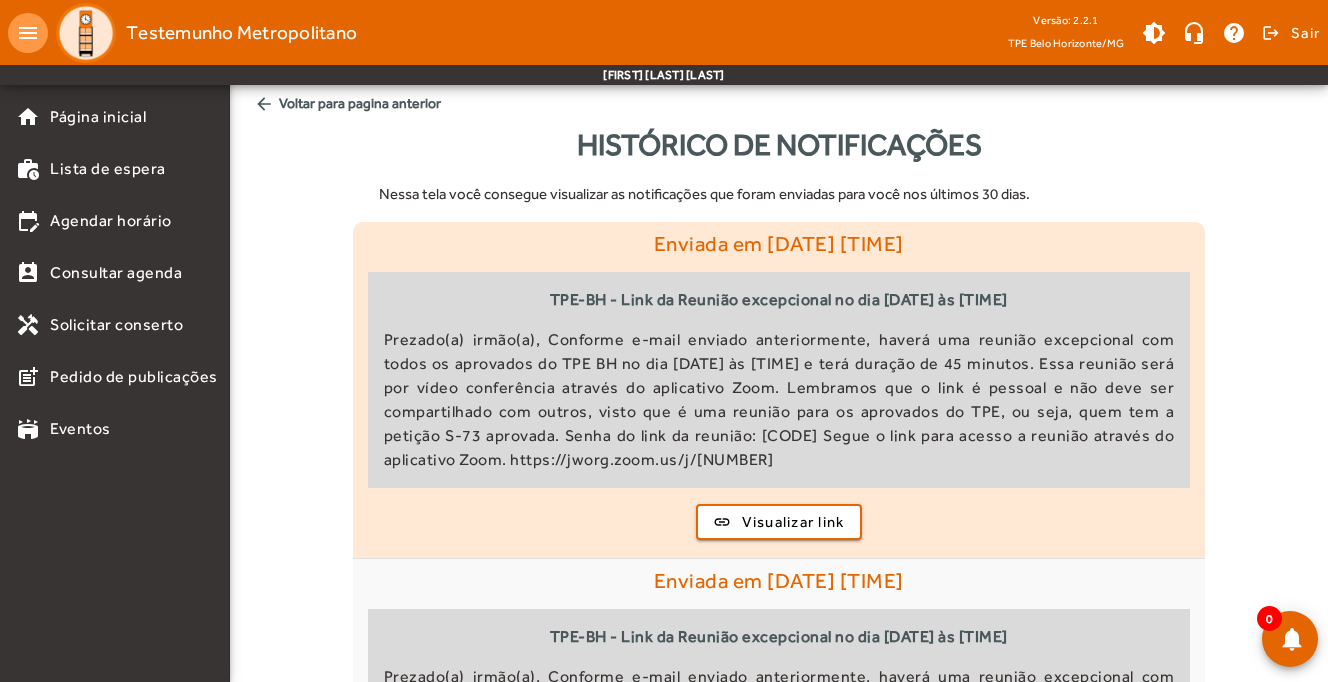 click on "Prezado(a) irmão(a), Conforme e-mail enviado anteriormente, haverá uma reunião excepcional com todos os aprovados do TPE BH no dia [DATE] às [TIME] e terá duração de 45 minutos. Essa reunião será por vídeo conferência através do aplicativo Zoom. Lembramos que o link é pessoal e não deve ser compartilhado com outros, visto que é uma reunião para os aprovados do TPE, ou seja, quem tem a petição S-73 aprovada. Senha do link da reunião: [CODE] Segue o link para acesso a reunião através do aplicativo Zoom.  https://jworg.zoom.us/j/[NUMBER]" 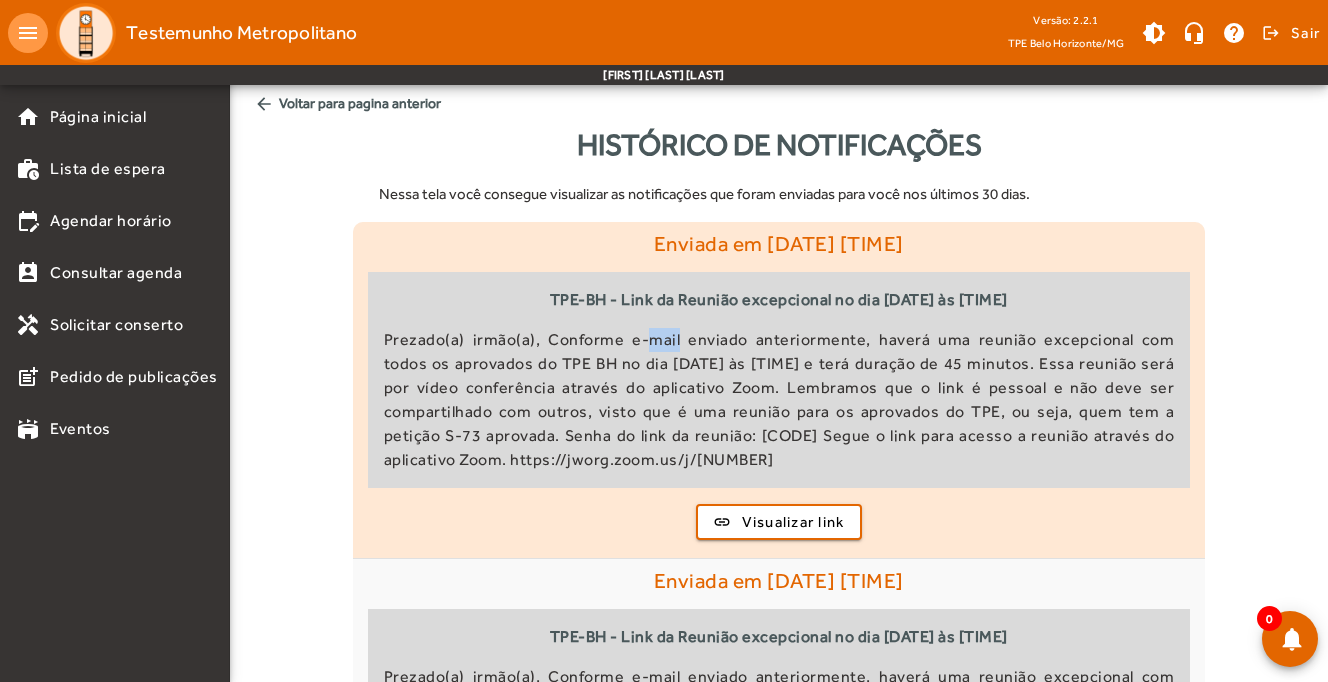 click on "Prezado(a) irmão(a), Conforme e-mail enviado anteriormente, haverá uma reunião excepcional com todos os aprovados do TPE BH no dia [DATE] às [TIME] e terá duração de 45 minutos. Essa reunião será por vídeo conferência através do aplicativo Zoom. Lembramos que o link é pessoal e não deve ser compartilhado com outros, visto que é uma reunião para os aprovados do TPE, ou seja, quem tem a petição S-73 aprovada. Senha do link da reunião: [CODE] Segue o link para acesso a reunião através do aplicativo Zoom.  https://jworg.zoom.us/j/[NUMBER]" 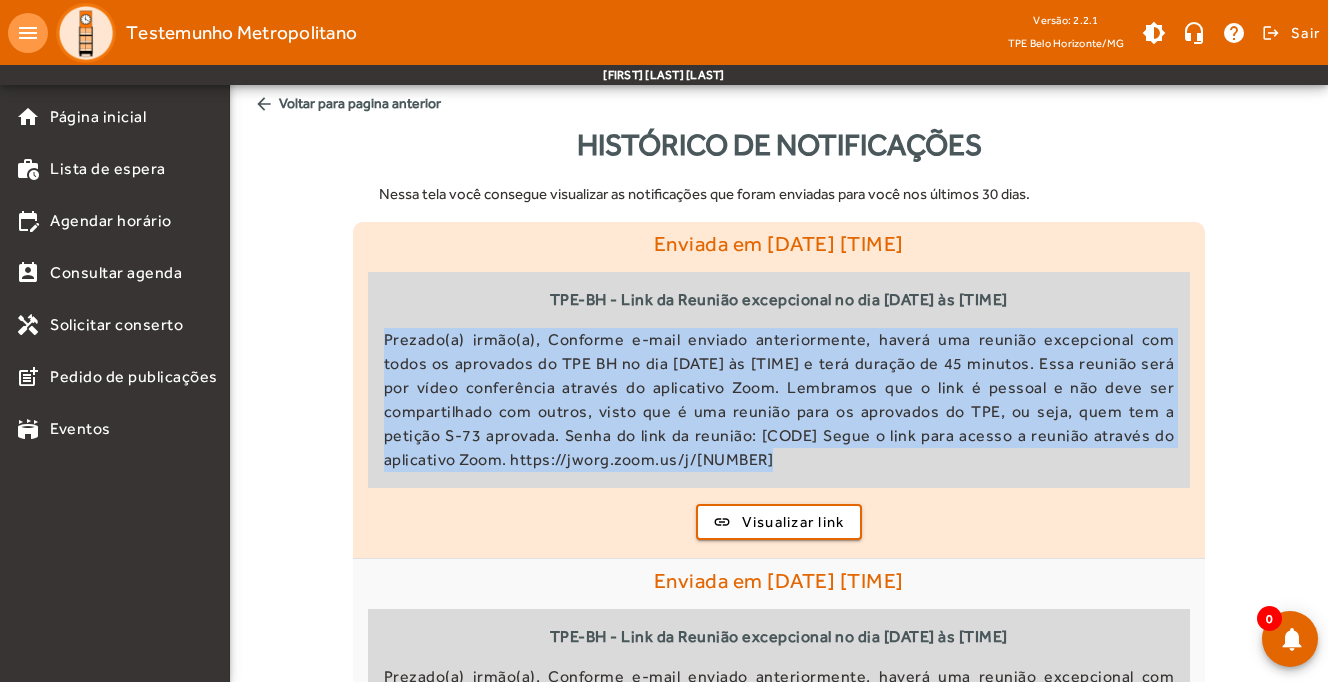 copy on "Prezado(a) irmão(a), Conforme e-mail enviado anteriormente, haverá uma reunião excepcional com todos os aprovados do TPE BH no dia [DATE] às [TIME] e terá duração de 45 minutos. Essa reunião será por vídeo conferência através do aplicativo Zoom. Lembramos que o link é pessoal e não deve ser compartilhado com outros, visto que é uma reunião para os aprovados do TPE, ou seja, quem tem a petição S-73 aprovada. Senha do link da reunião: [CODE] Segue o link para acesso a reunião através do aplicativo Zoom.  https://jworg.zoom.us/j/[NUMBER]" 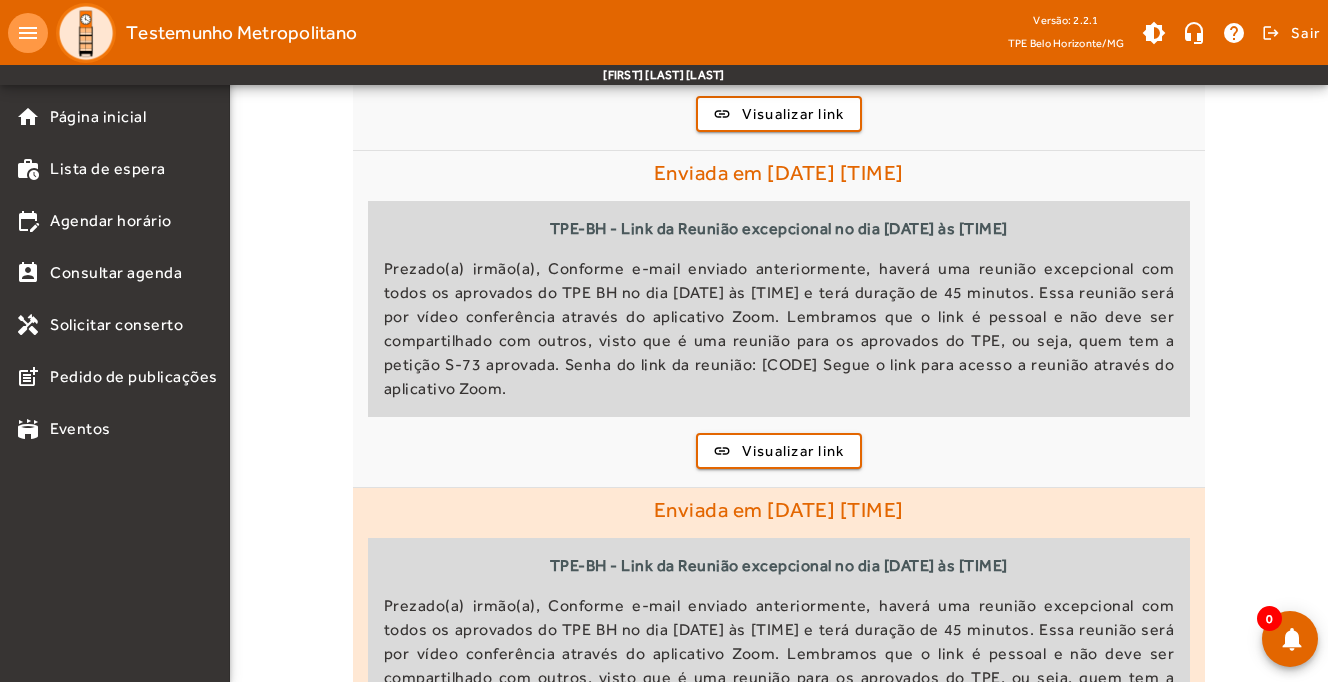scroll, scrollTop: 407, scrollLeft: 0, axis: vertical 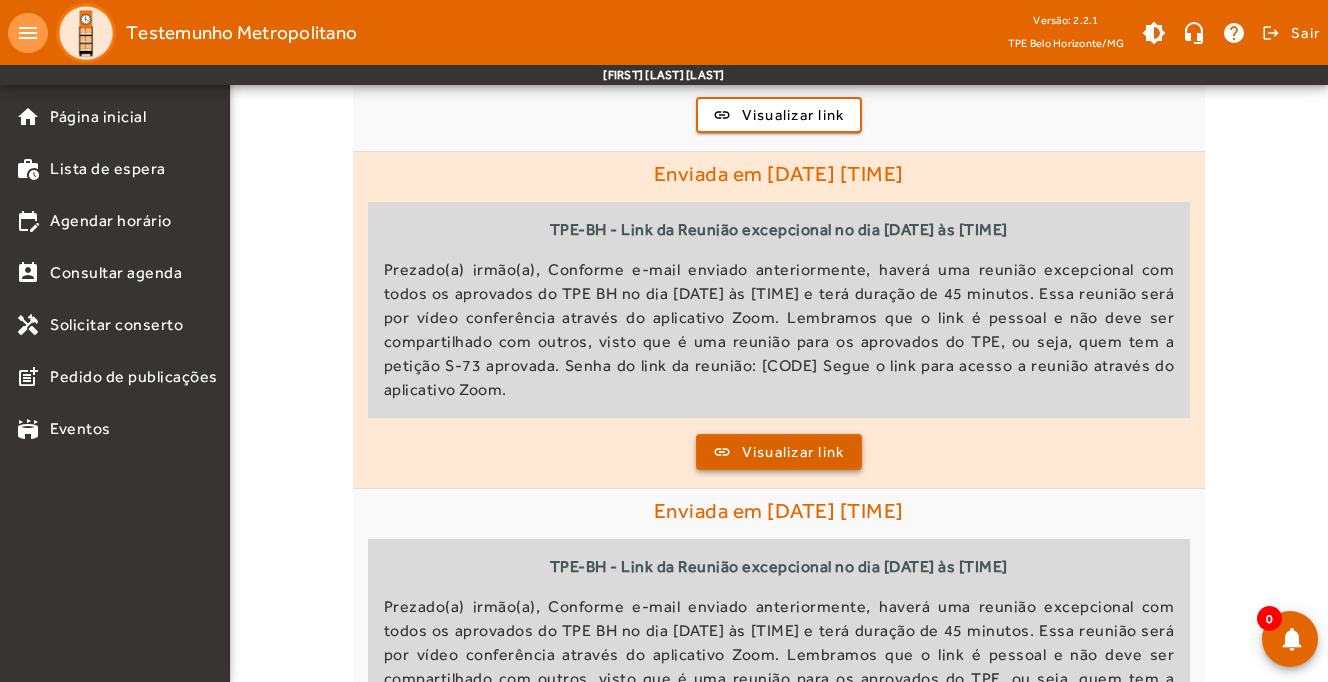 click on "Visualizar link" 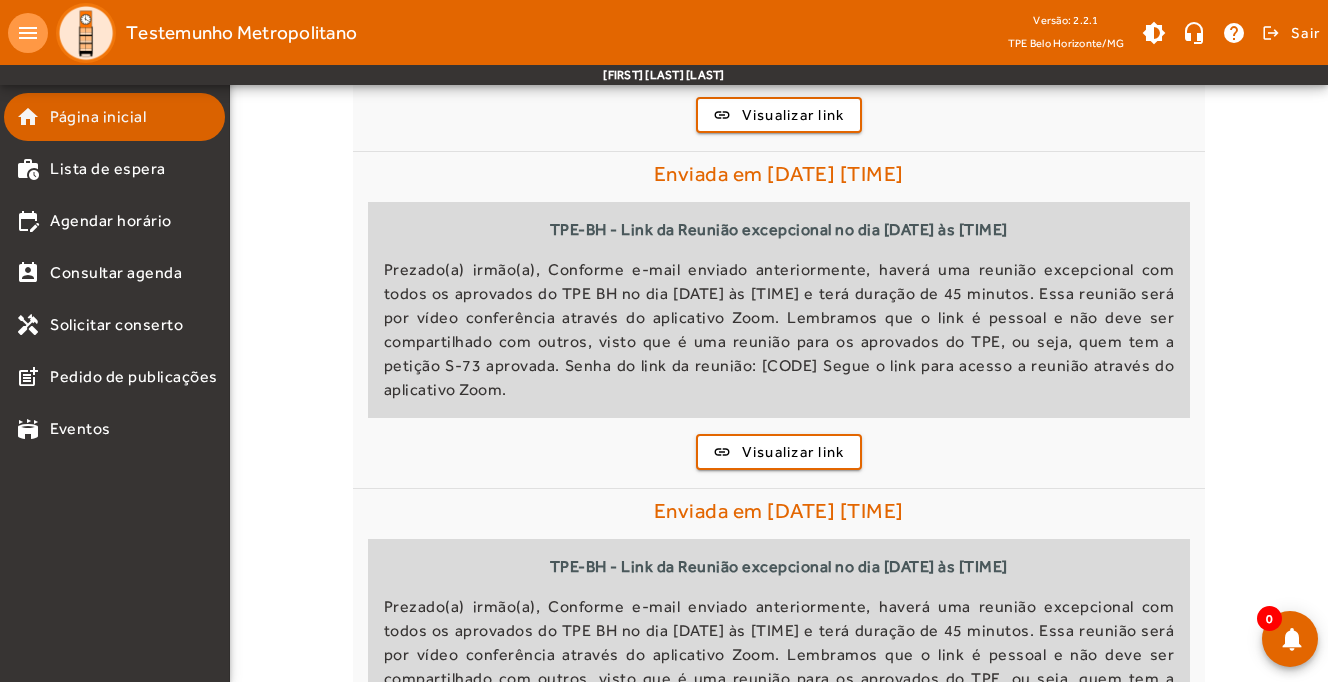 click on "Página inicial" 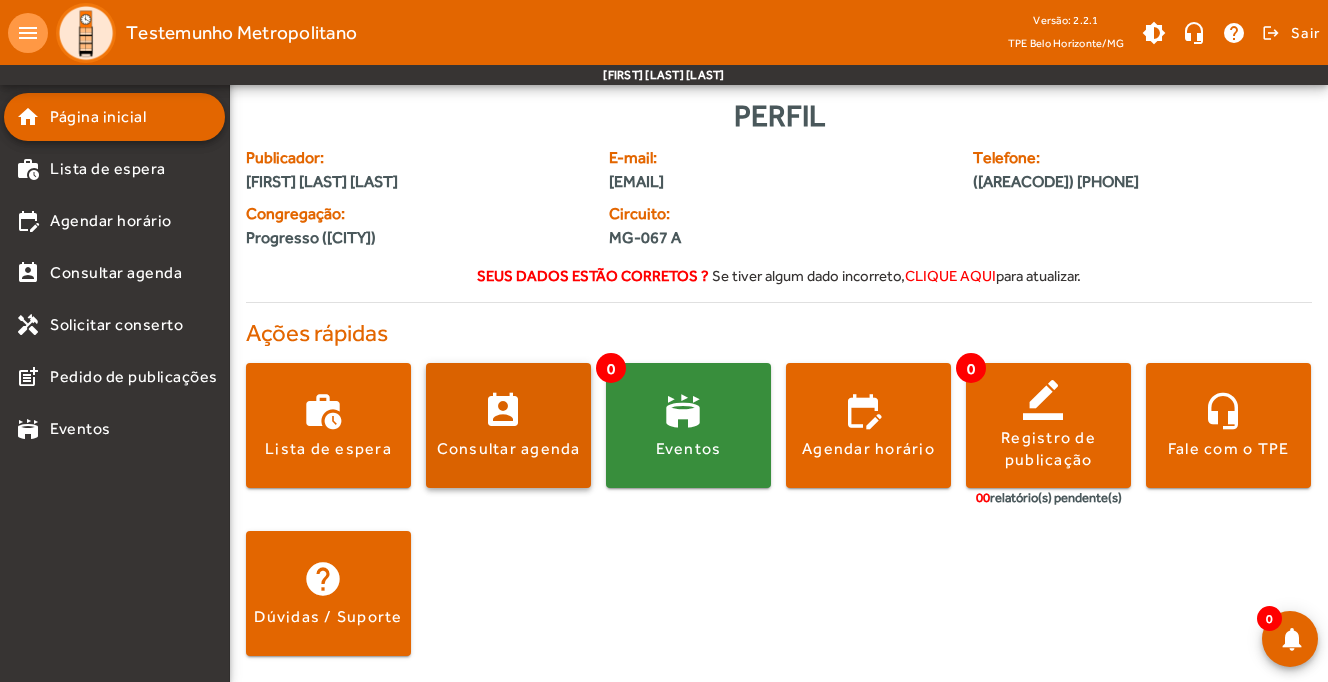 click 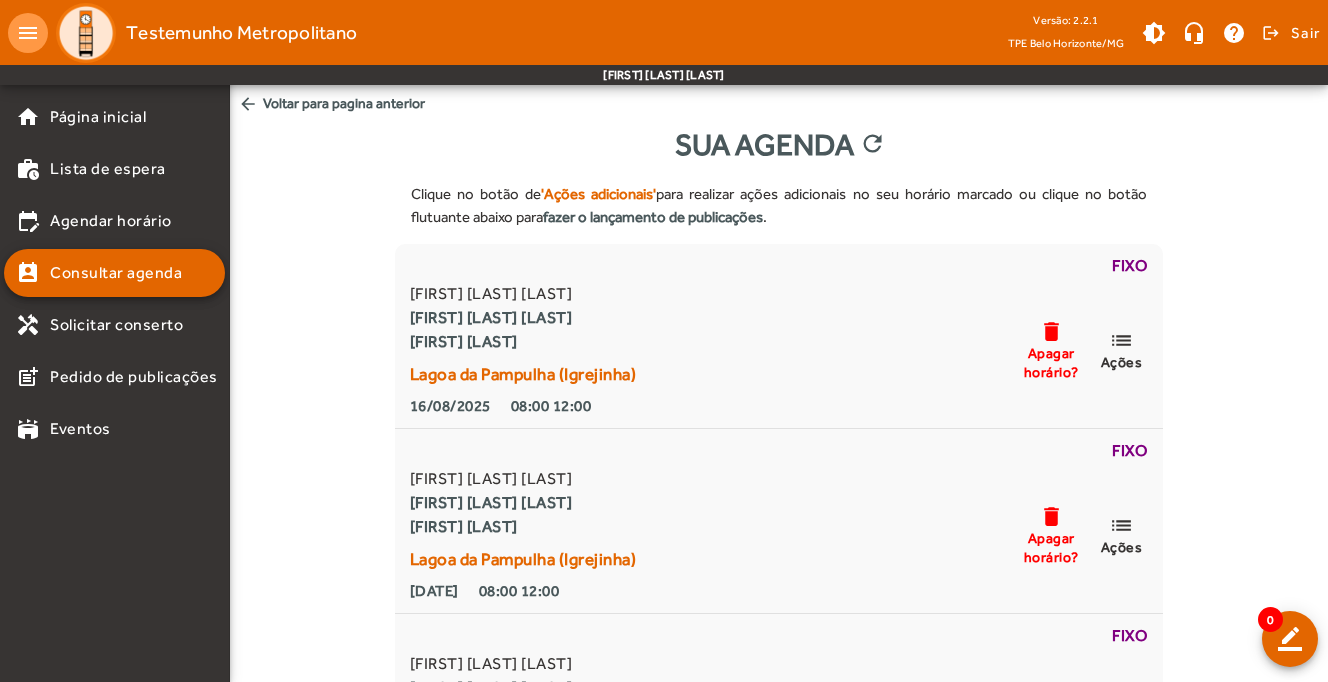 scroll, scrollTop: 0, scrollLeft: 0, axis: both 